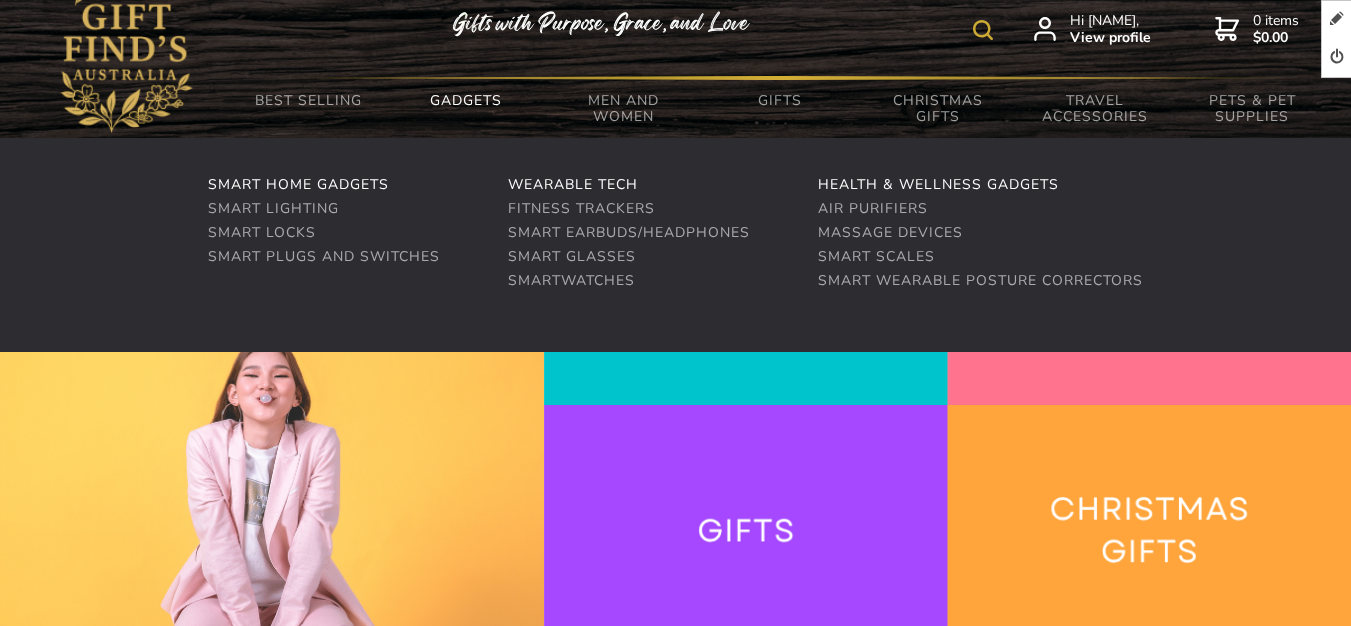 scroll, scrollTop: 278, scrollLeft: 0, axis: vertical 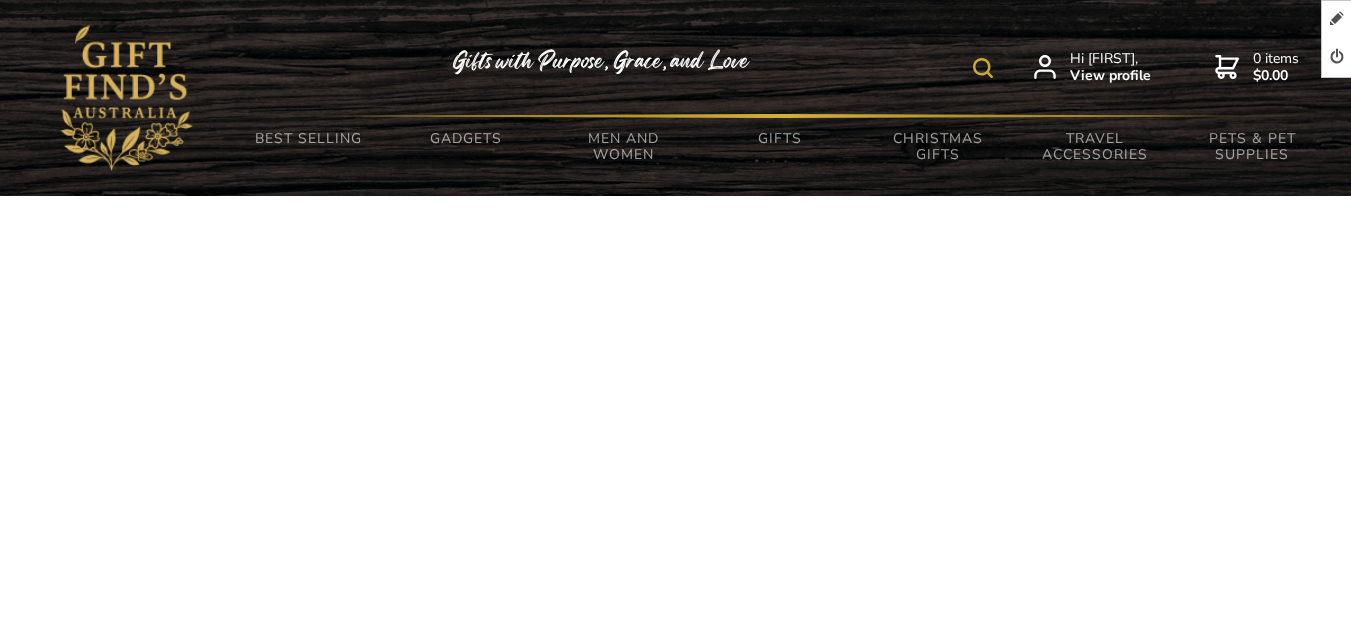 click at bounding box center [125, 102] 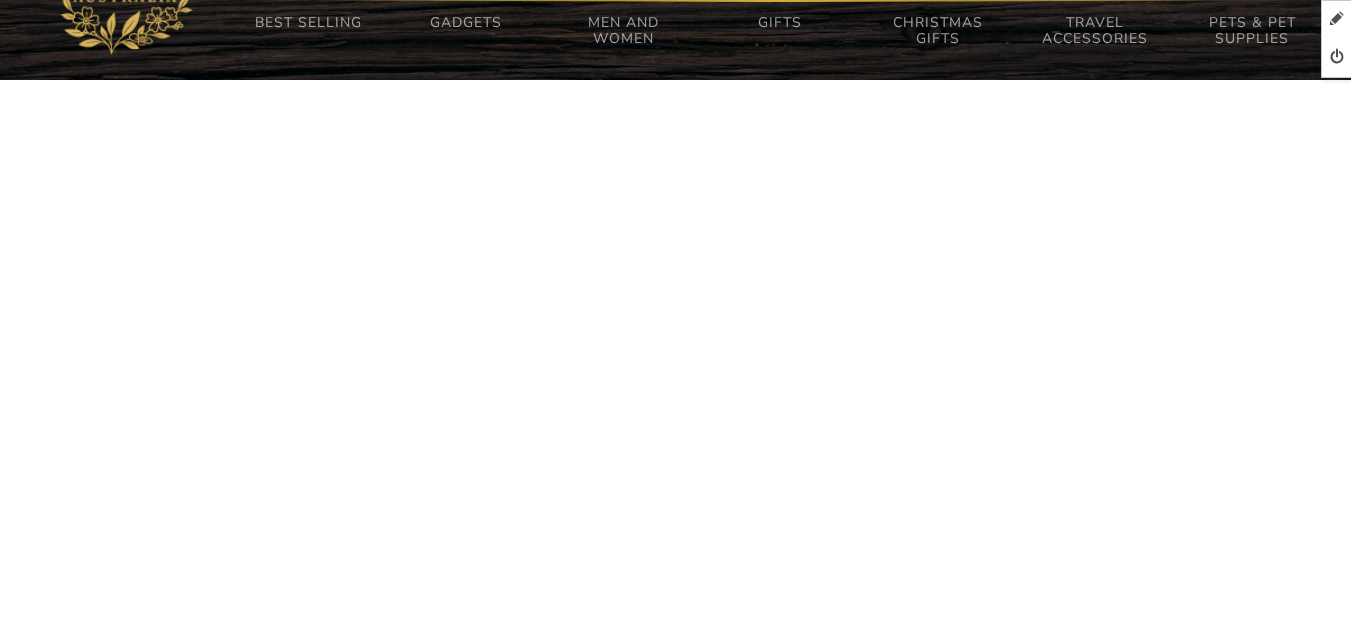 scroll, scrollTop: 0, scrollLeft: 0, axis: both 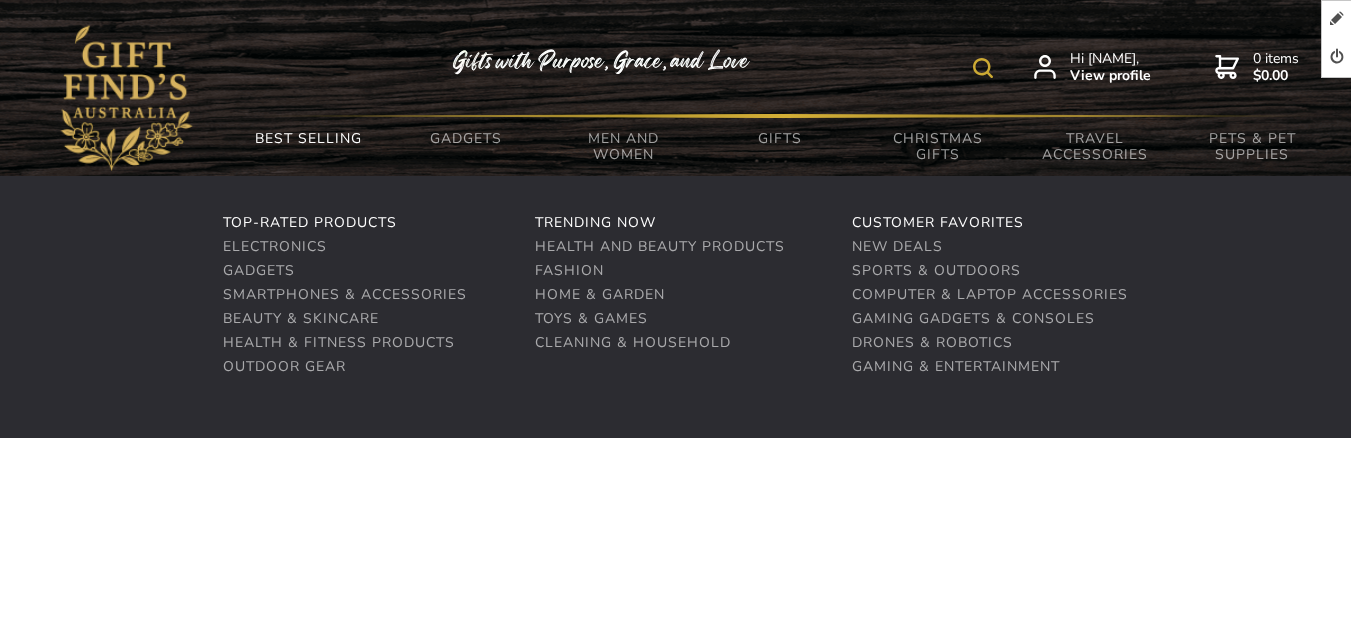 click on "Best Selling" at bounding box center [308, 139] 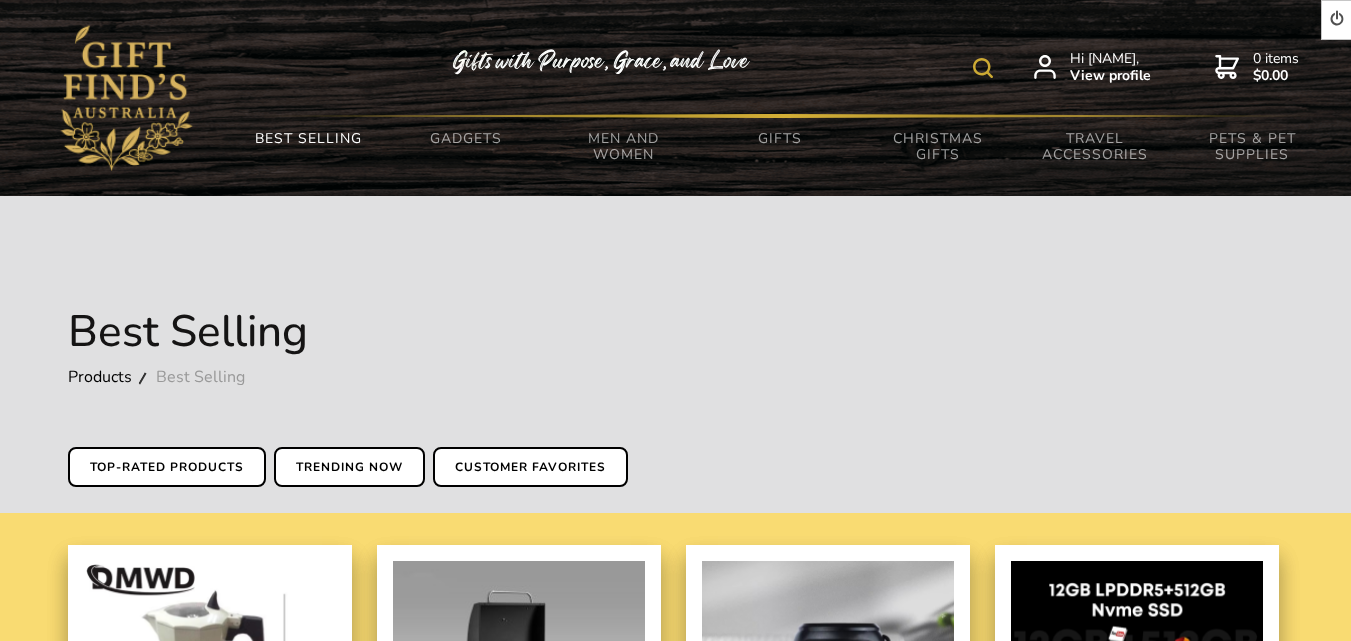 scroll, scrollTop: 1600, scrollLeft: 0, axis: vertical 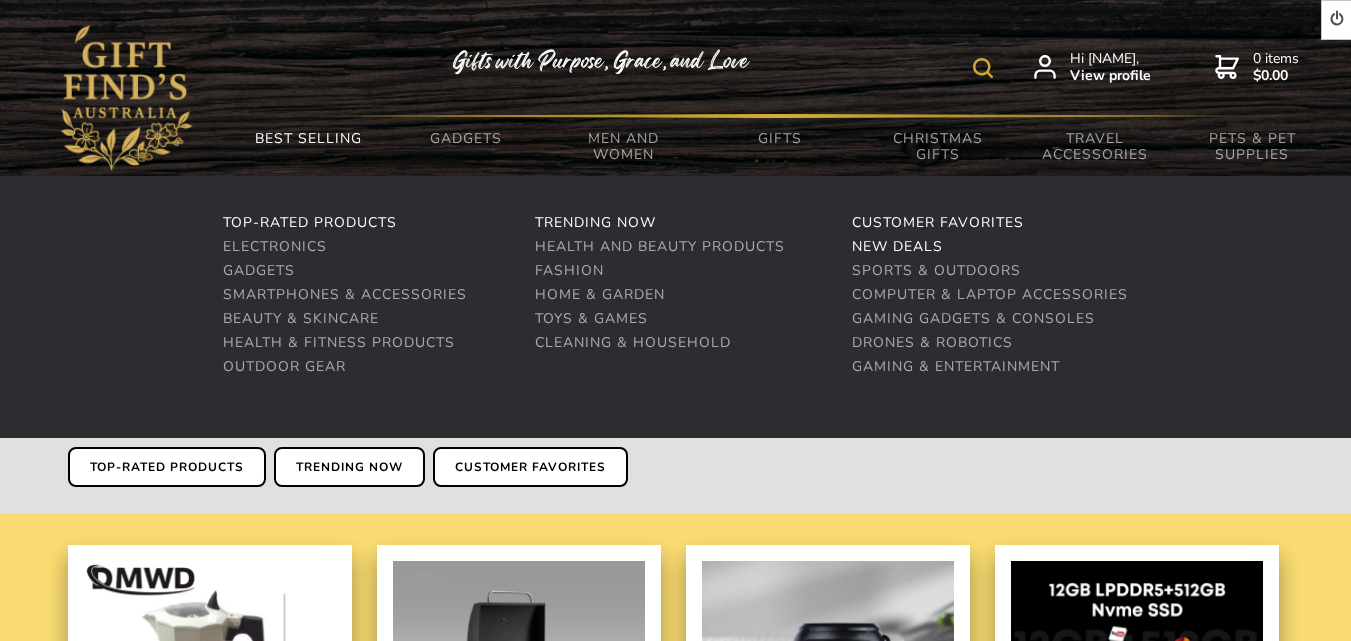 click on "New deals" at bounding box center [897, 246] 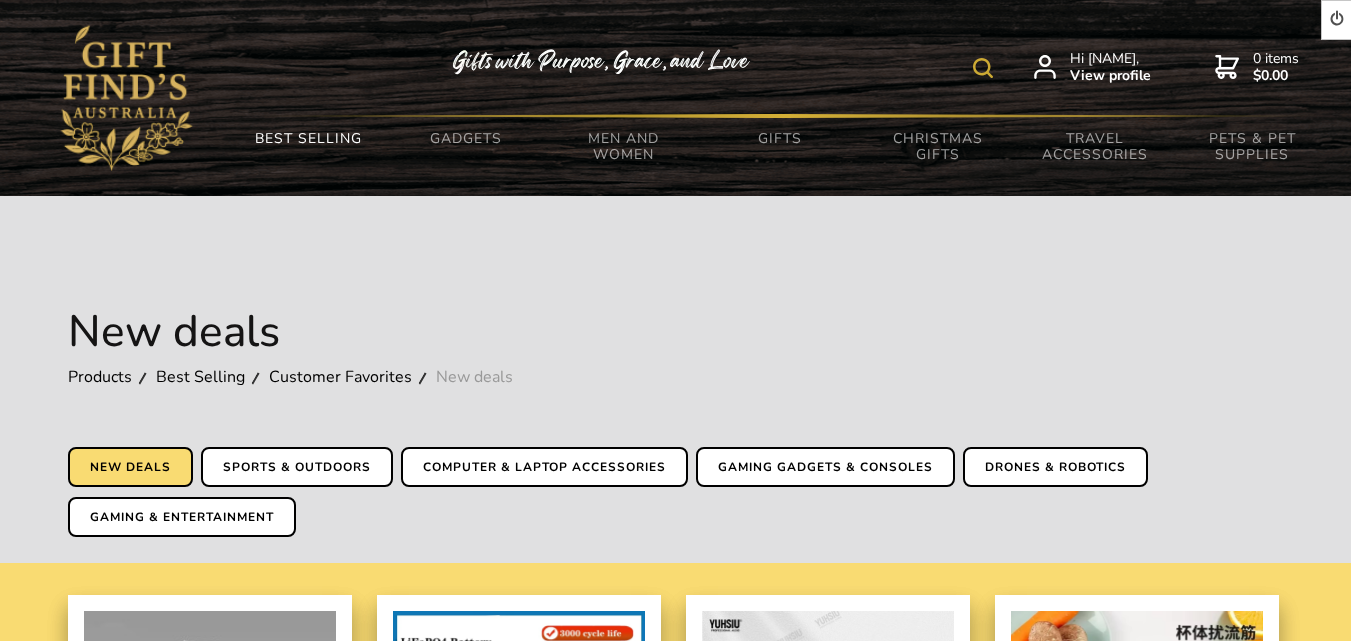 scroll, scrollTop: 0, scrollLeft: 0, axis: both 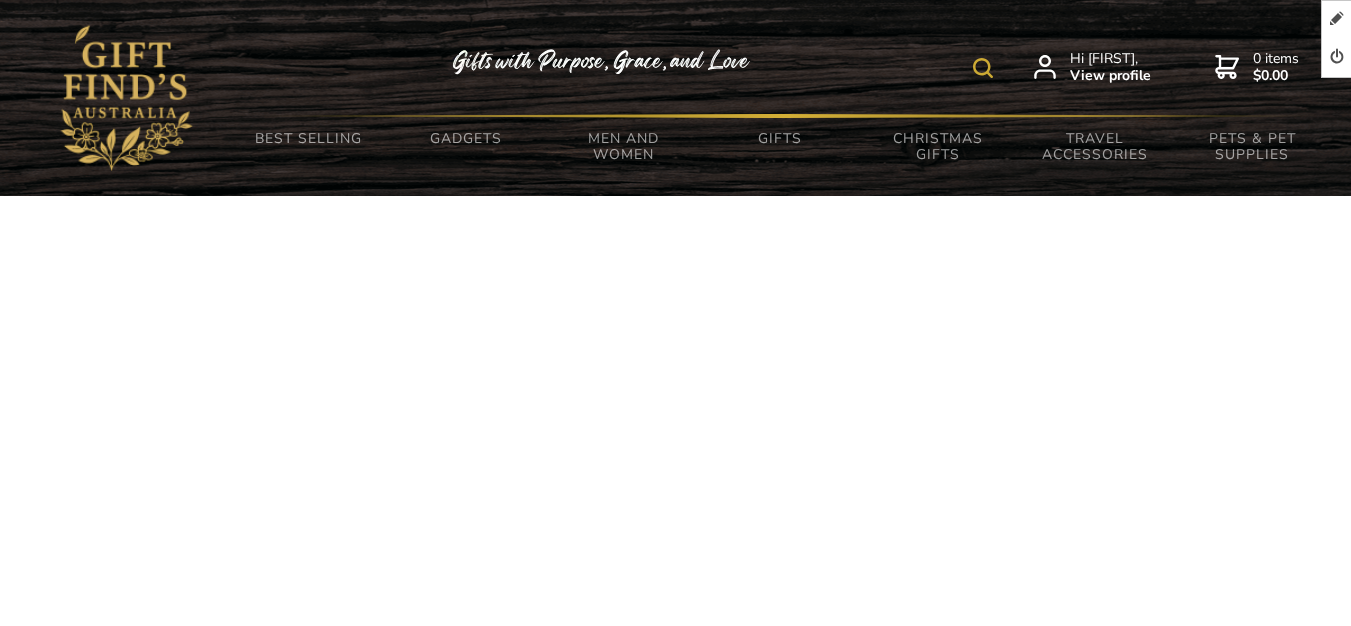 click at bounding box center (254, 1048) 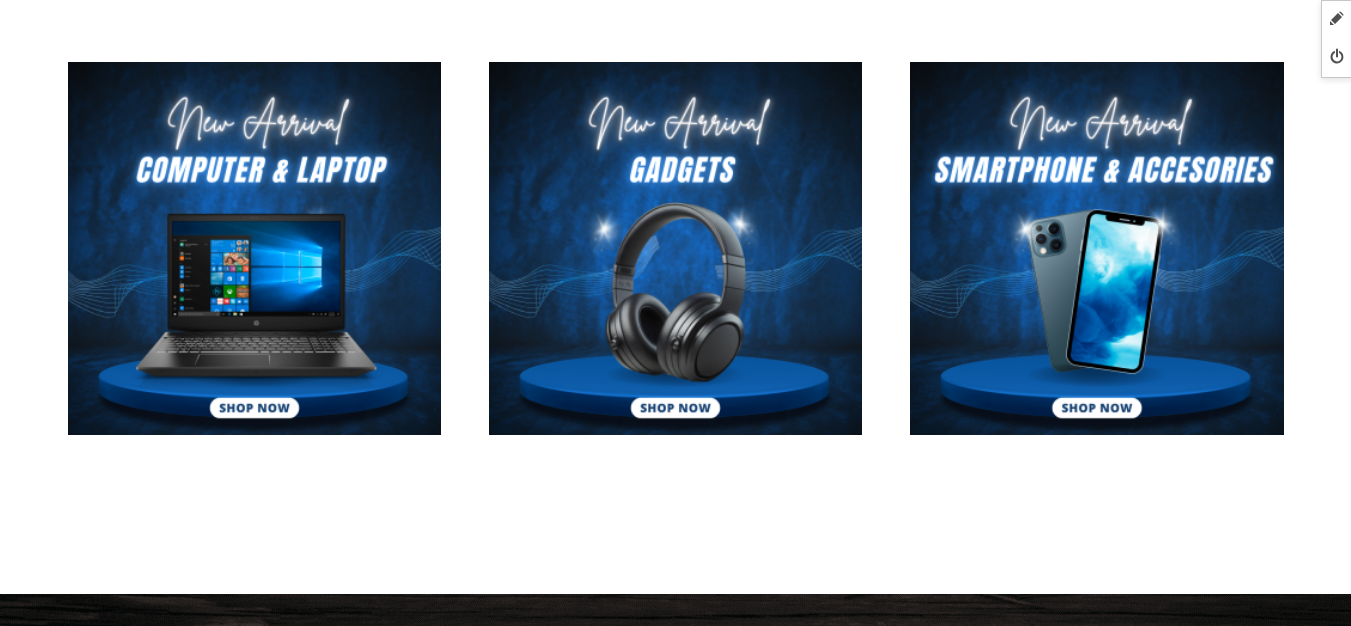 scroll, scrollTop: 0, scrollLeft: 0, axis: both 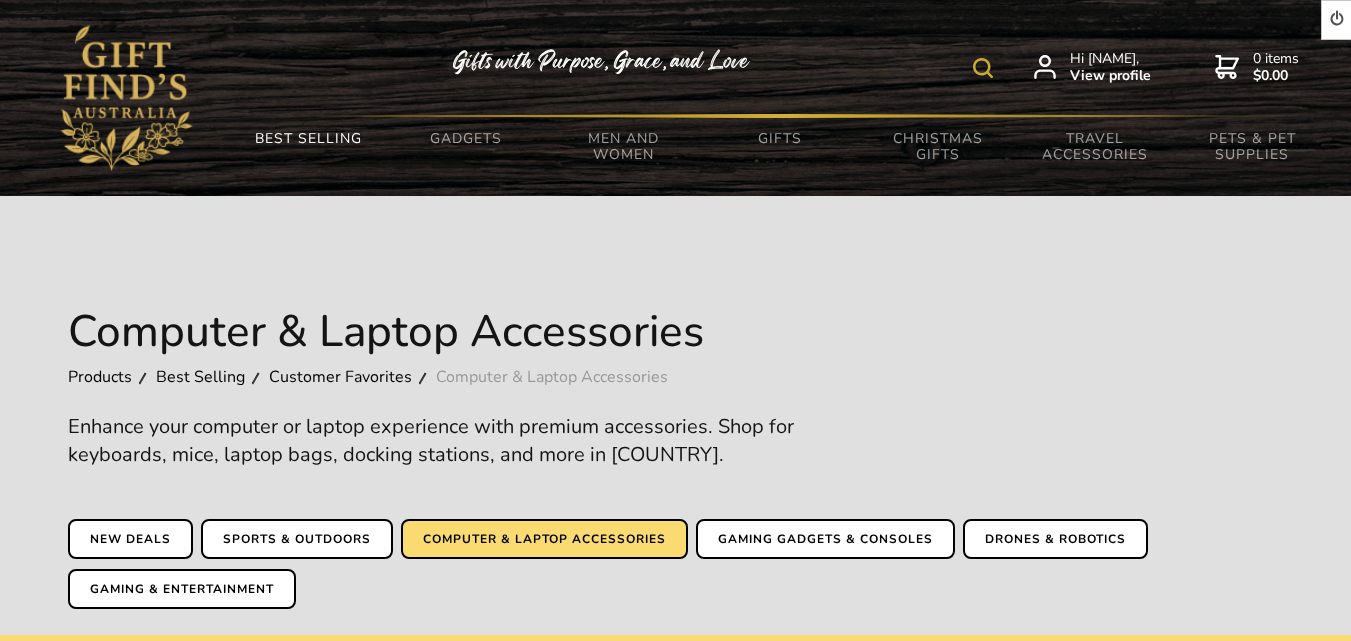 click at bounding box center [125, 102] 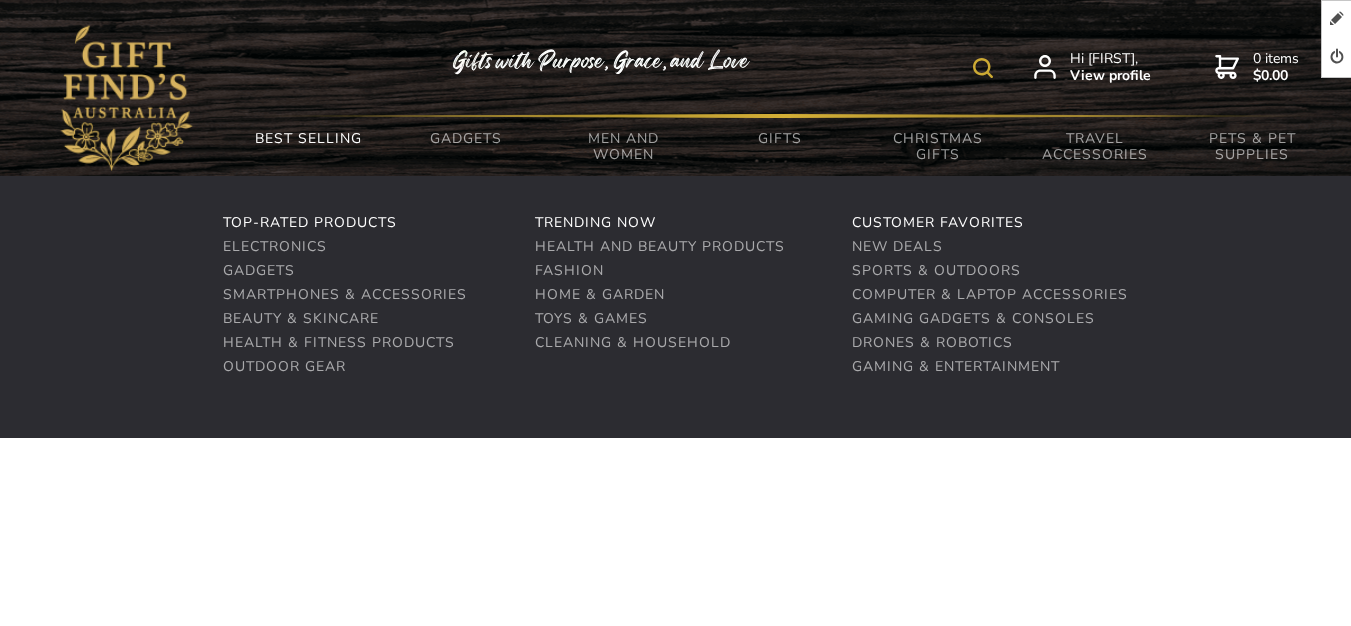 scroll, scrollTop: 0, scrollLeft: 0, axis: both 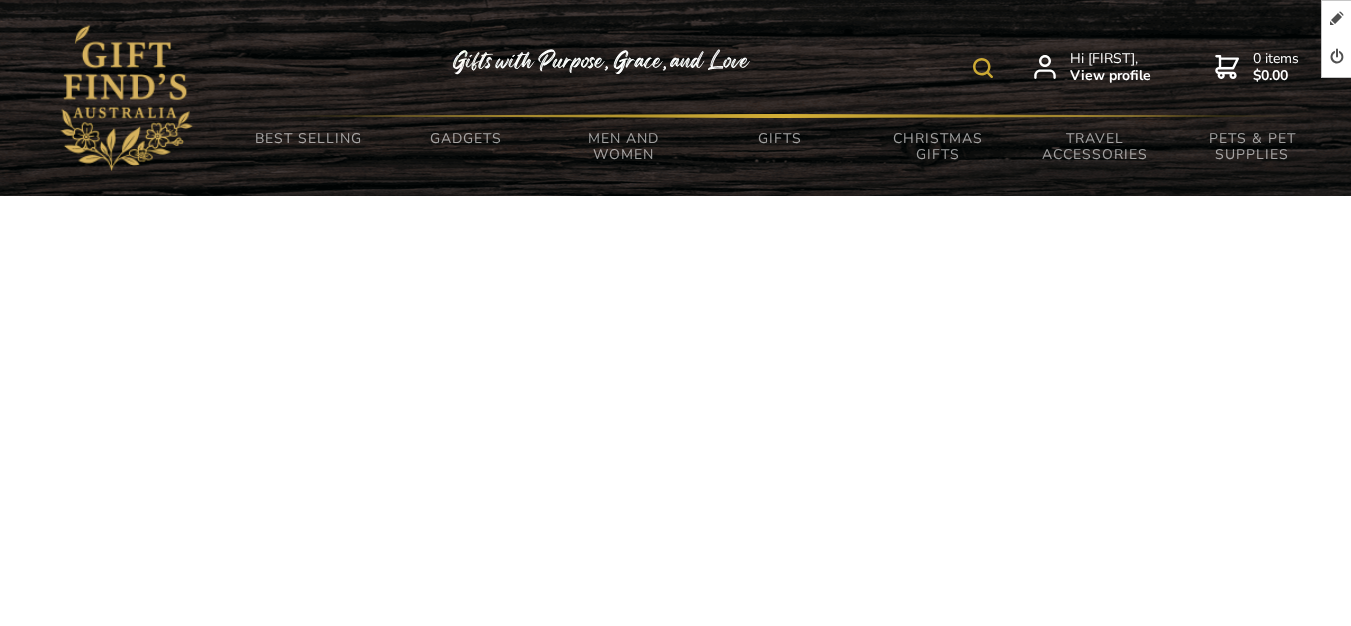 click at bounding box center [125, 102] 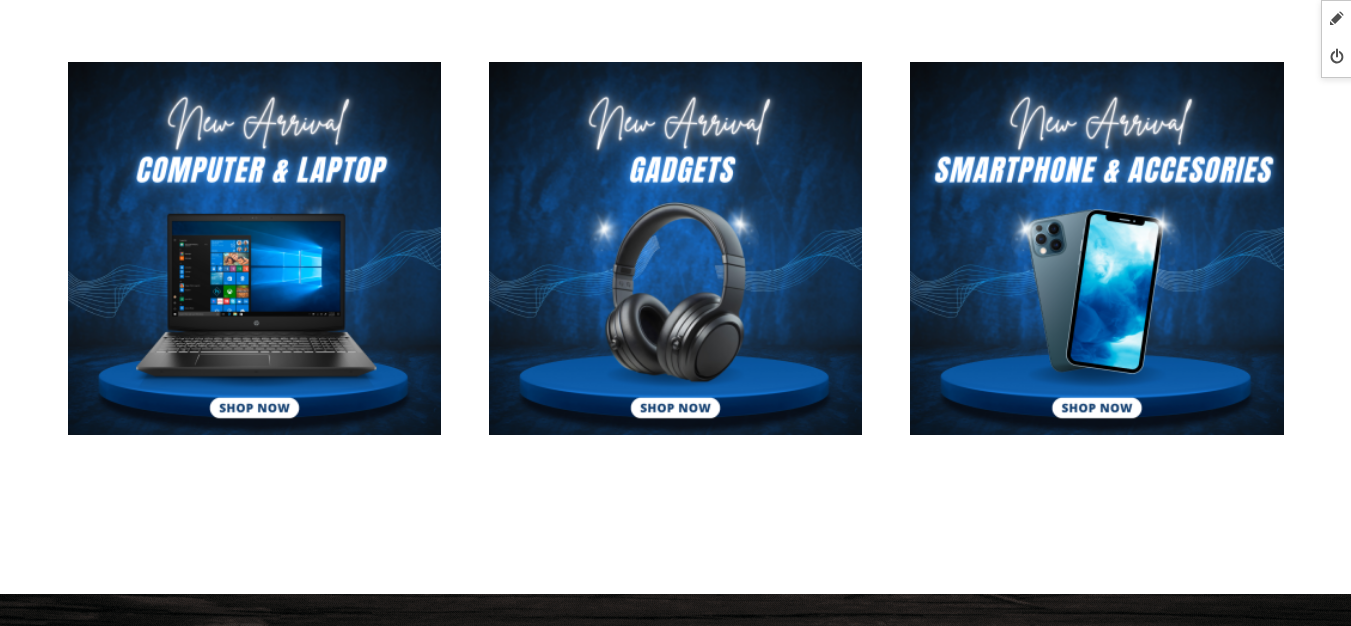 scroll, scrollTop: 0, scrollLeft: 0, axis: both 